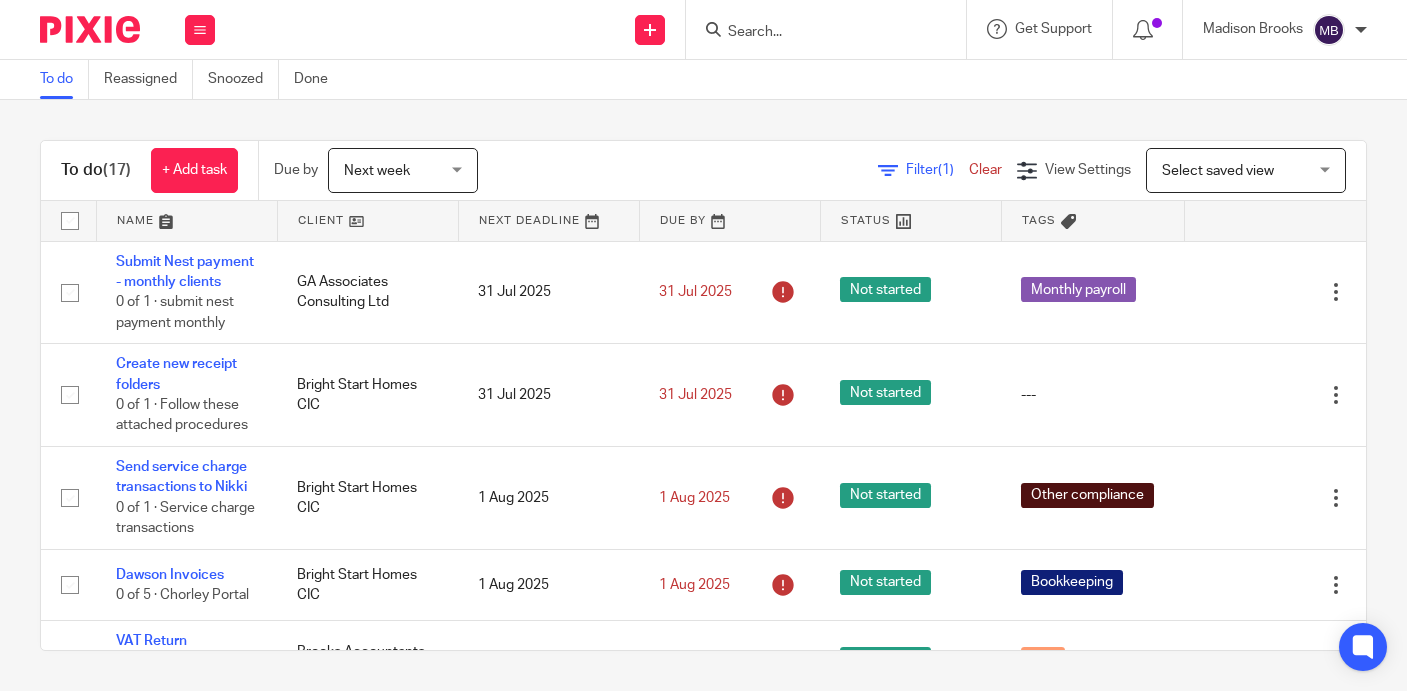 scroll, scrollTop: 0, scrollLeft: 0, axis: both 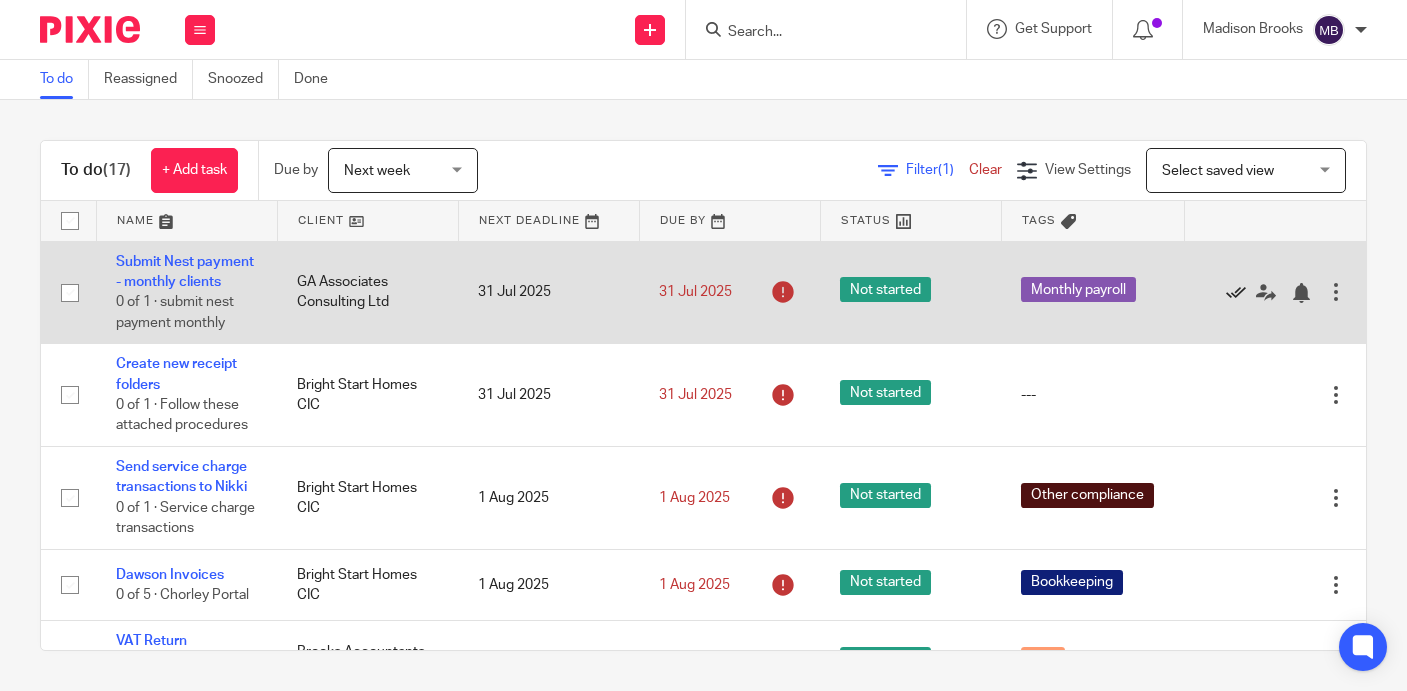 click at bounding box center [1236, 293] 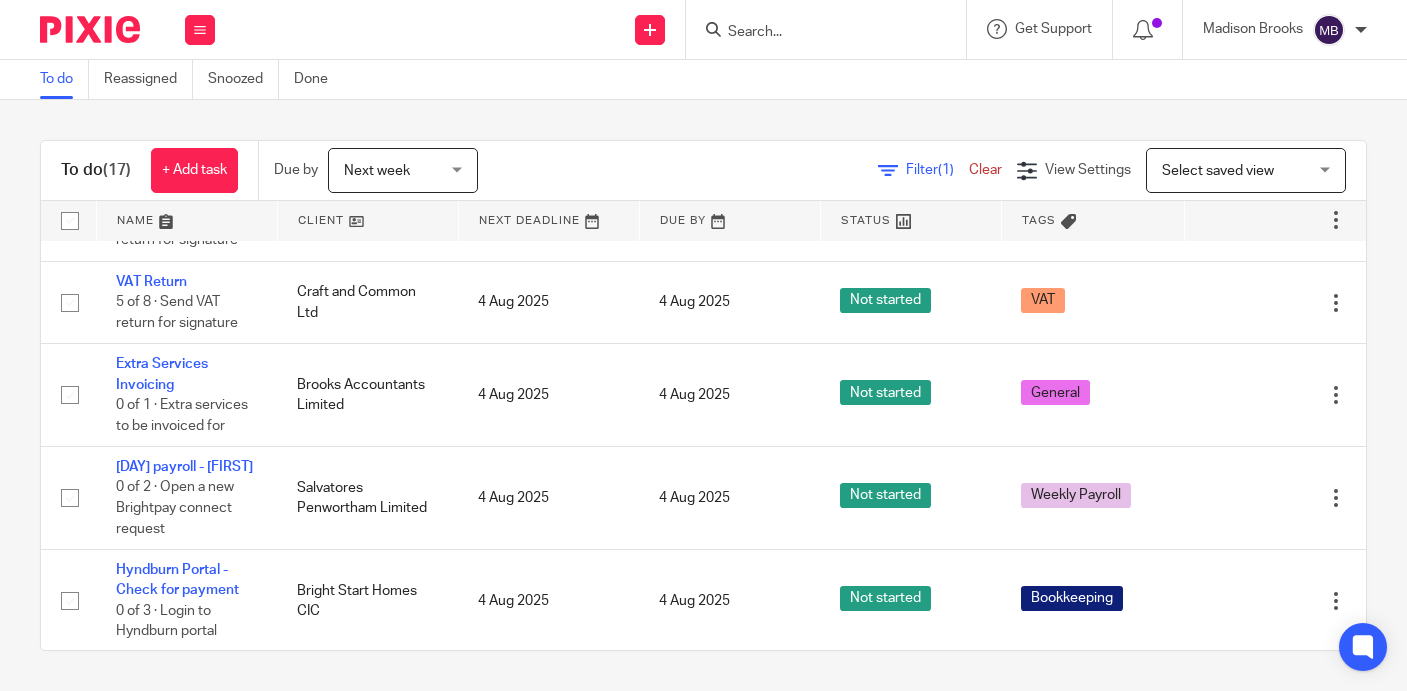 scroll, scrollTop: 682, scrollLeft: 0, axis: vertical 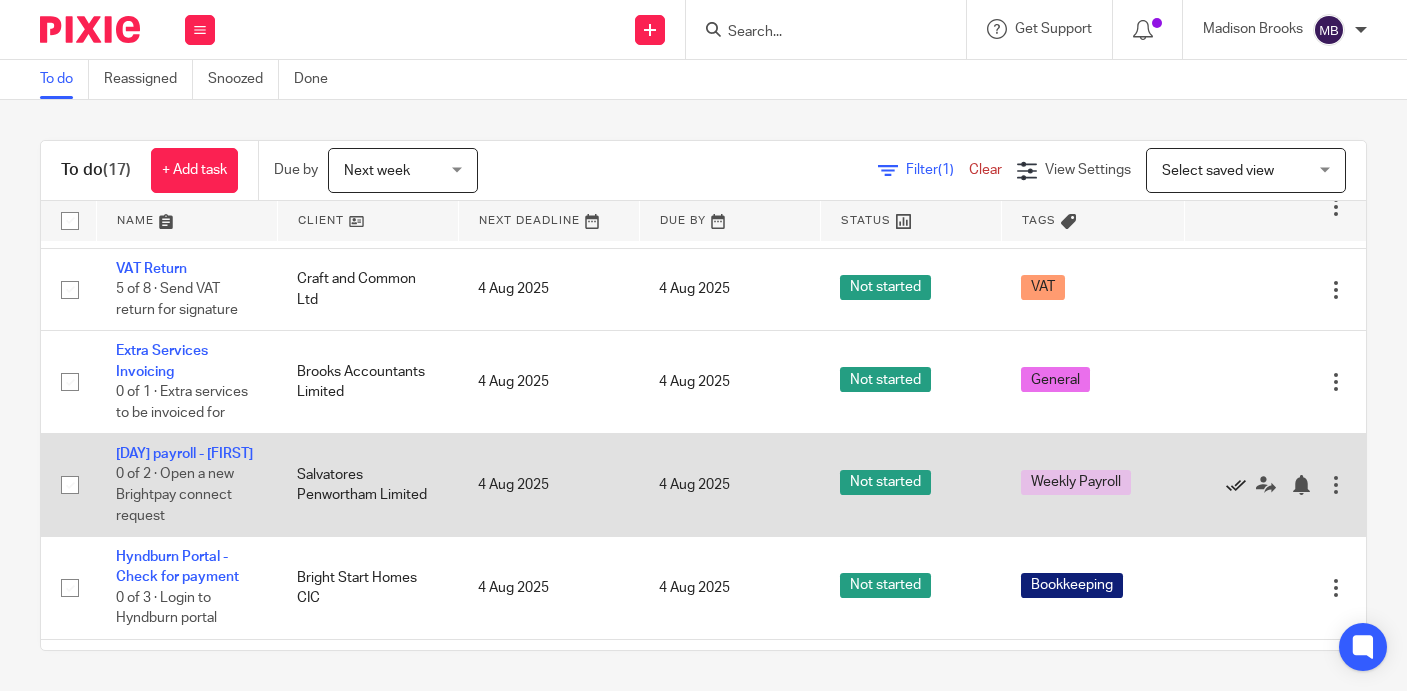 click at bounding box center (1236, 485) 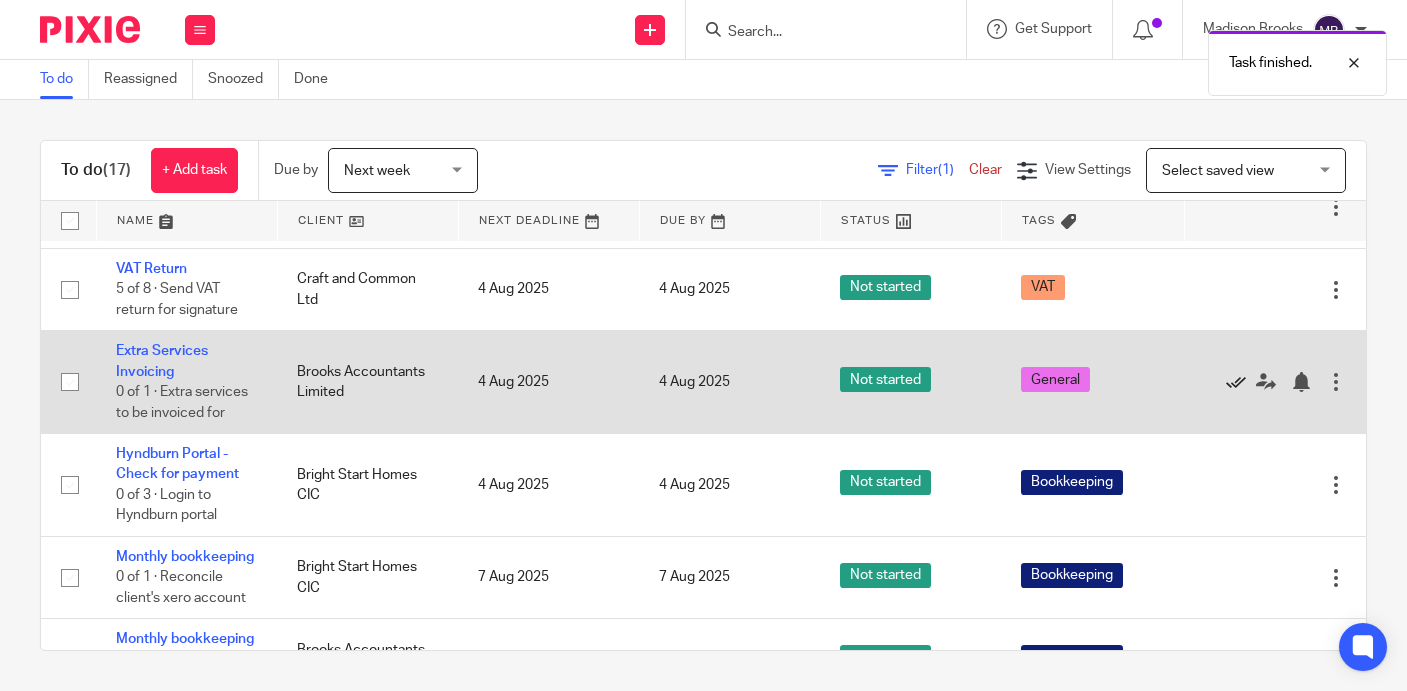 click at bounding box center (1236, 382) 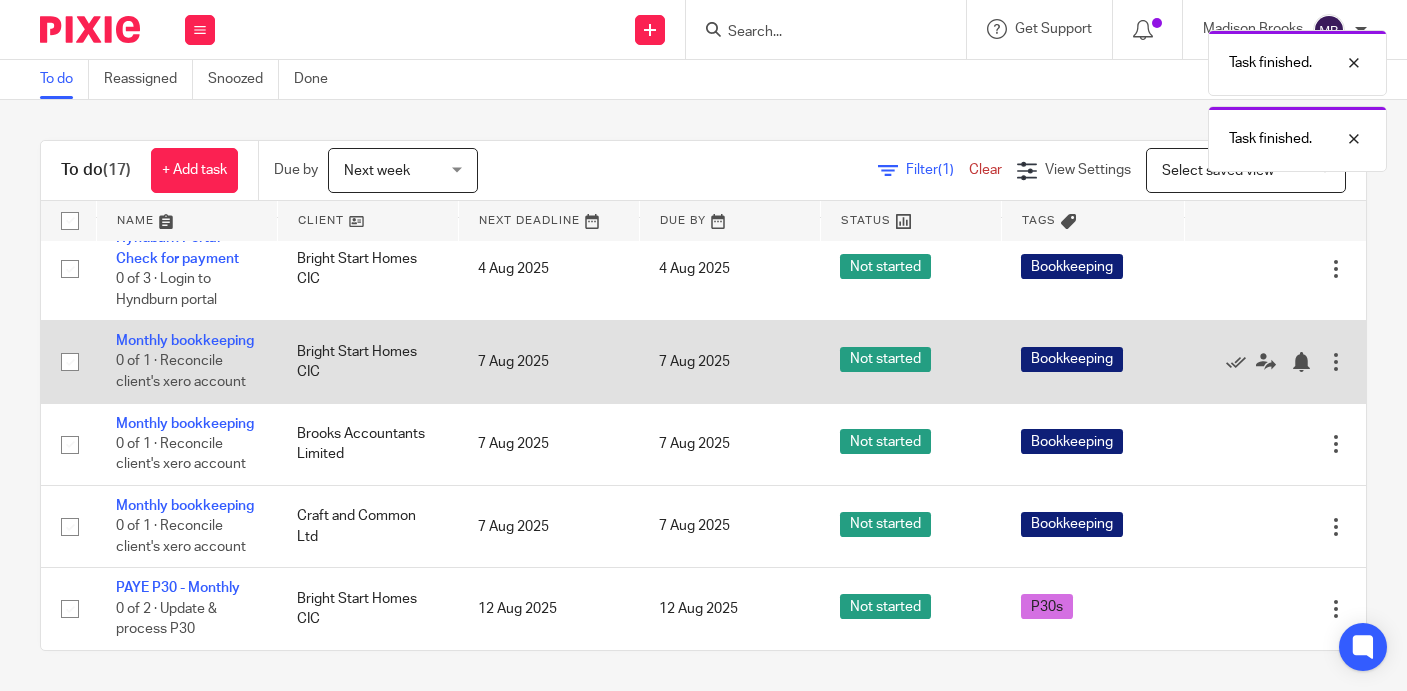 scroll, scrollTop: 822, scrollLeft: 0, axis: vertical 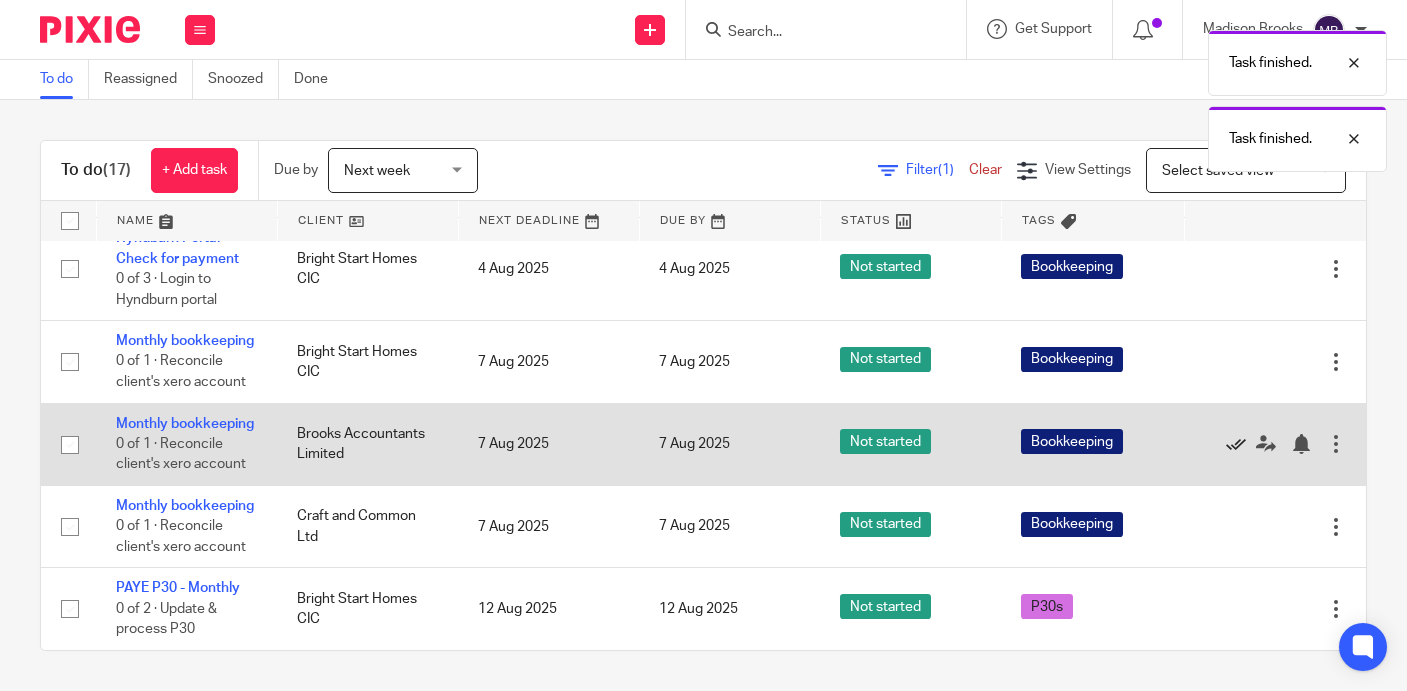 click at bounding box center [1236, 444] 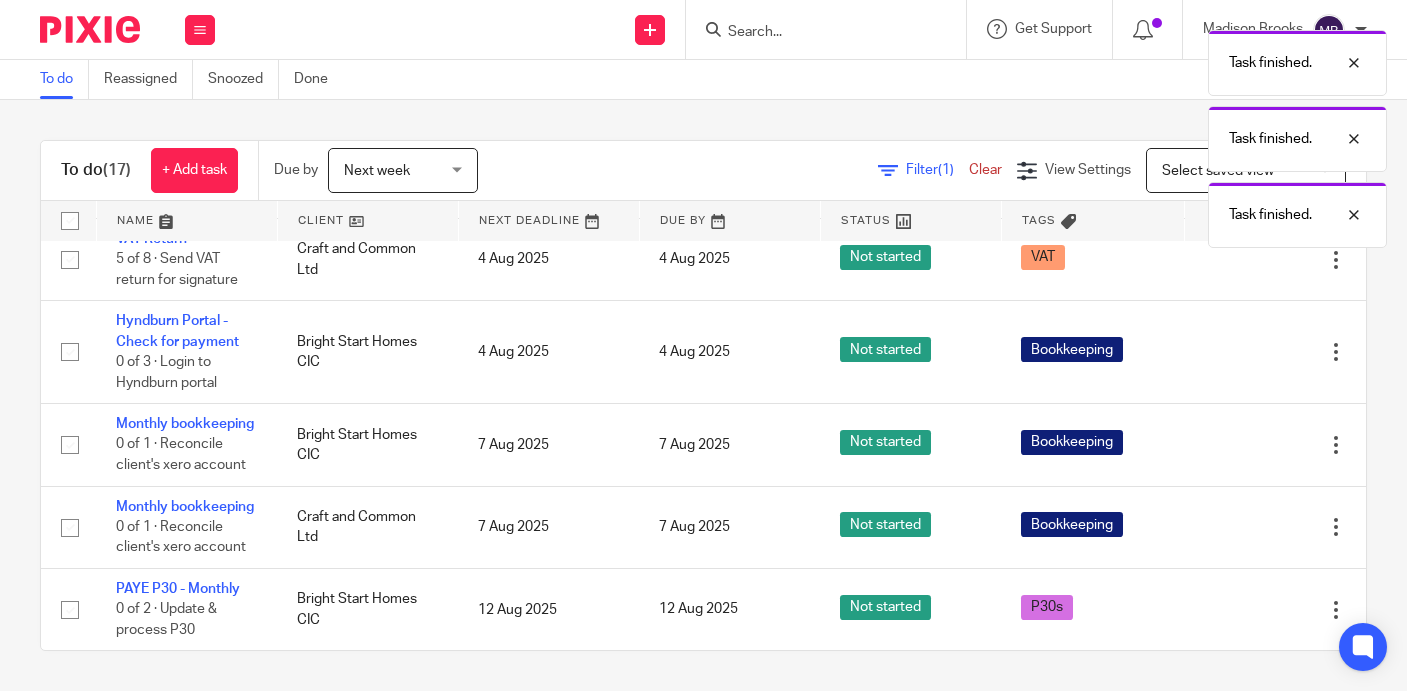 scroll, scrollTop: 738, scrollLeft: 0, axis: vertical 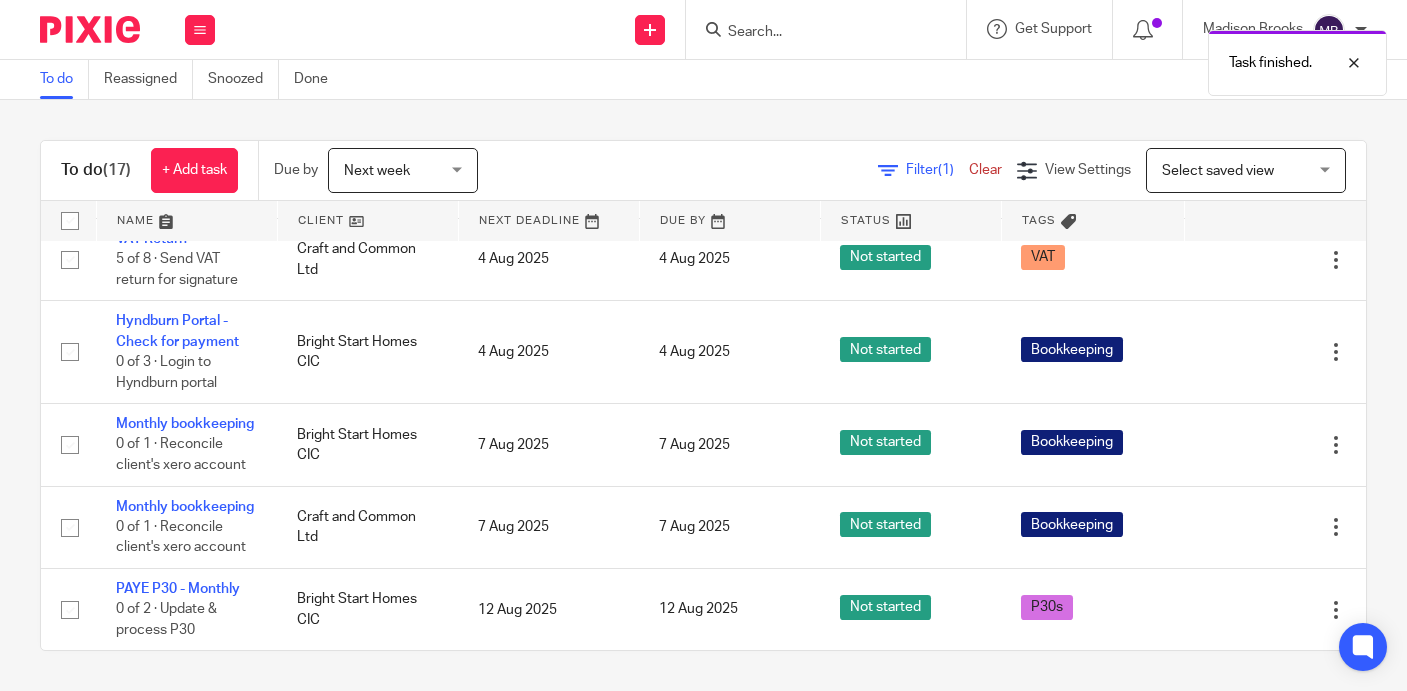 click at bounding box center (1236, 445) 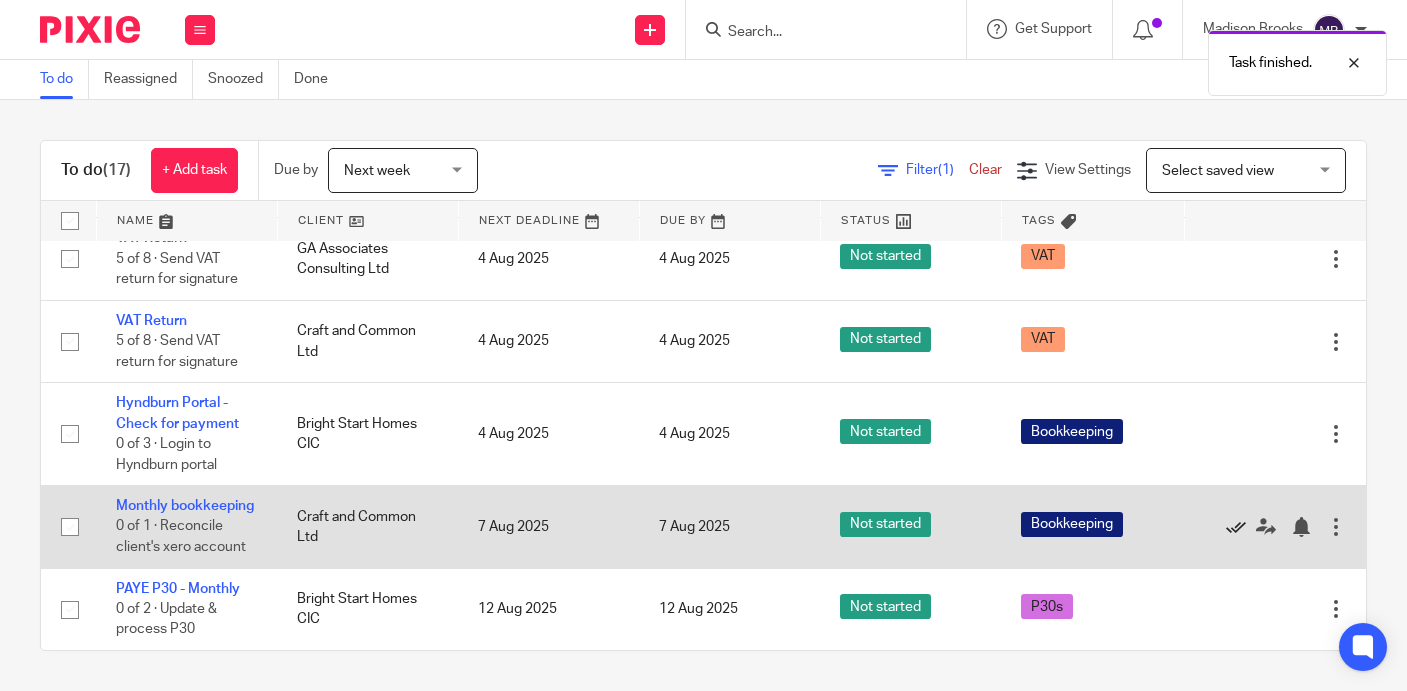 click at bounding box center (1236, 527) 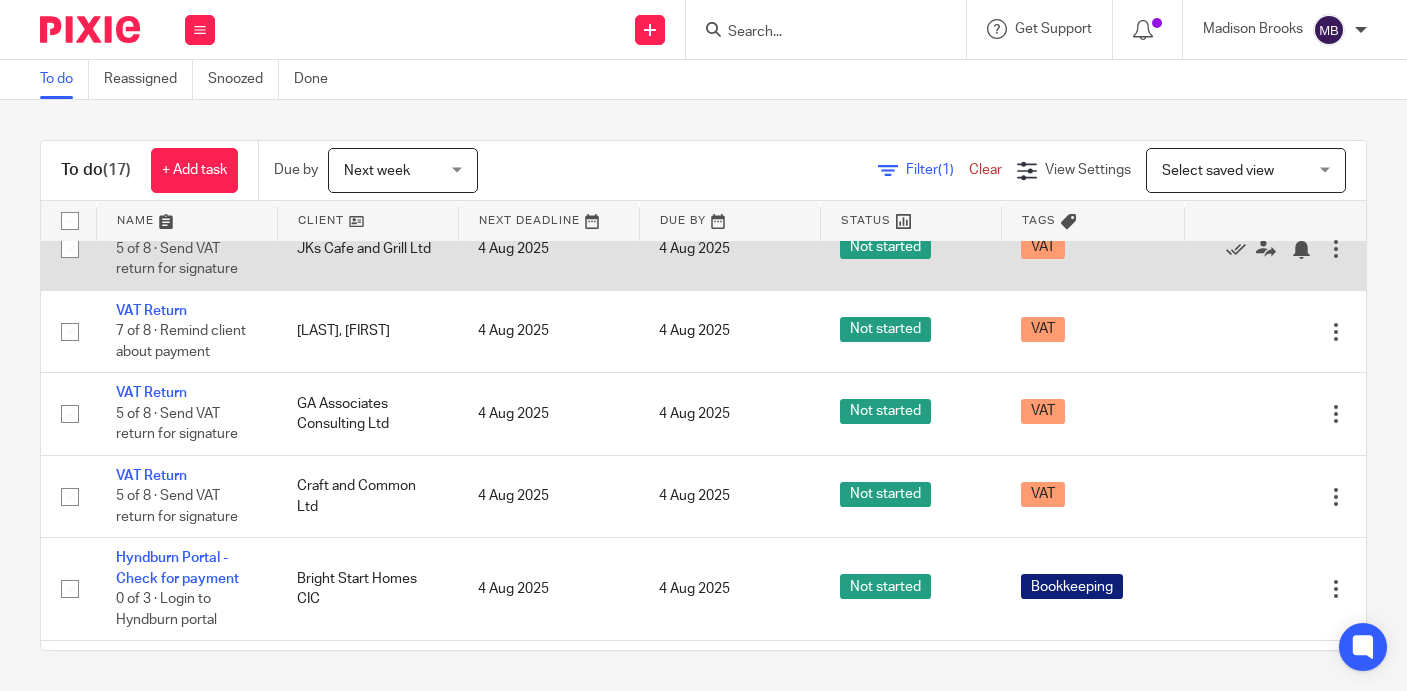 scroll, scrollTop: 440, scrollLeft: 0, axis: vertical 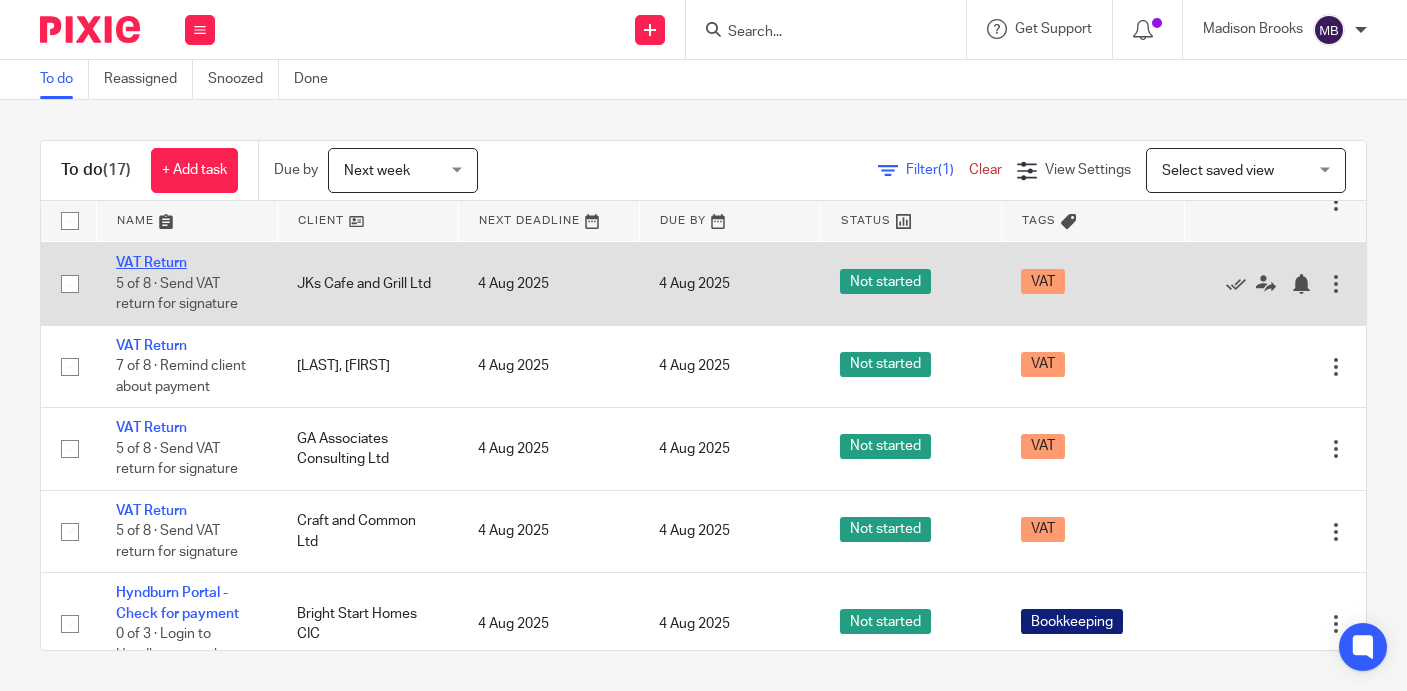 click on "VAT Return" at bounding box center [151, 263] 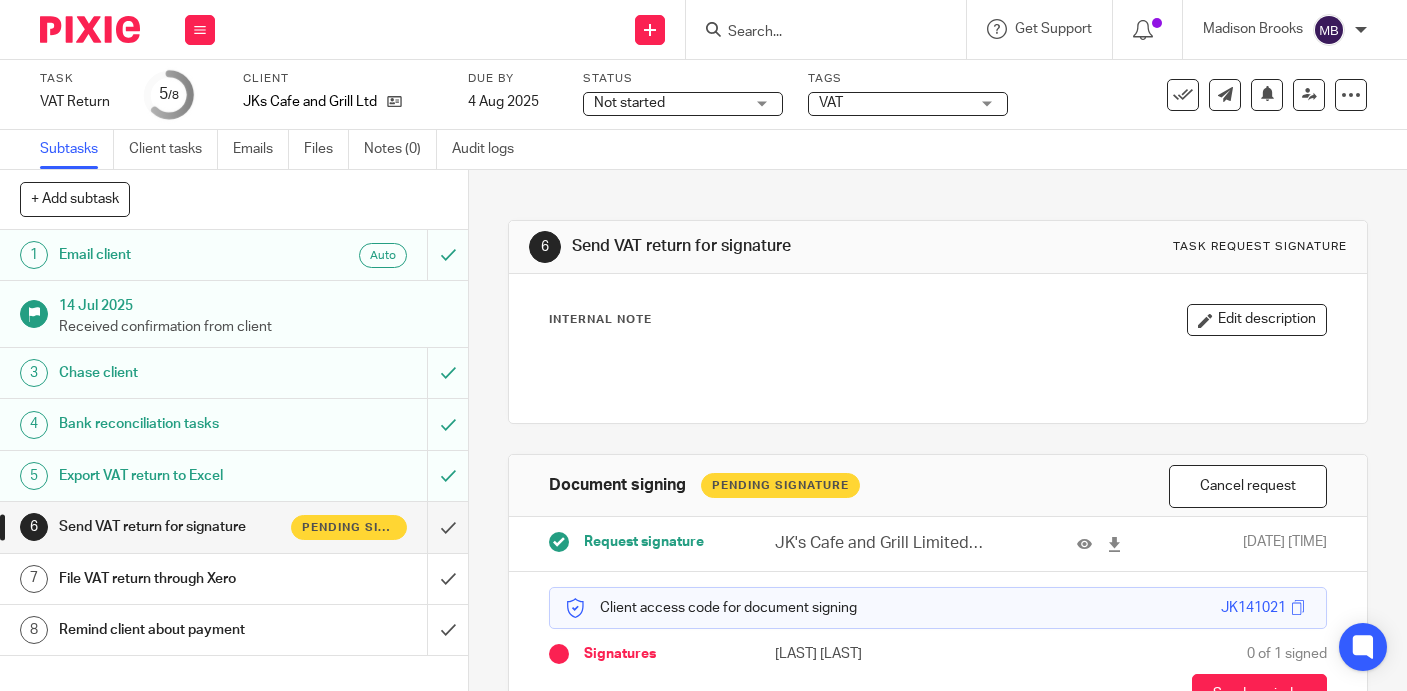scroll, scrollTop: 0, scrollLeft: 0, axis: both 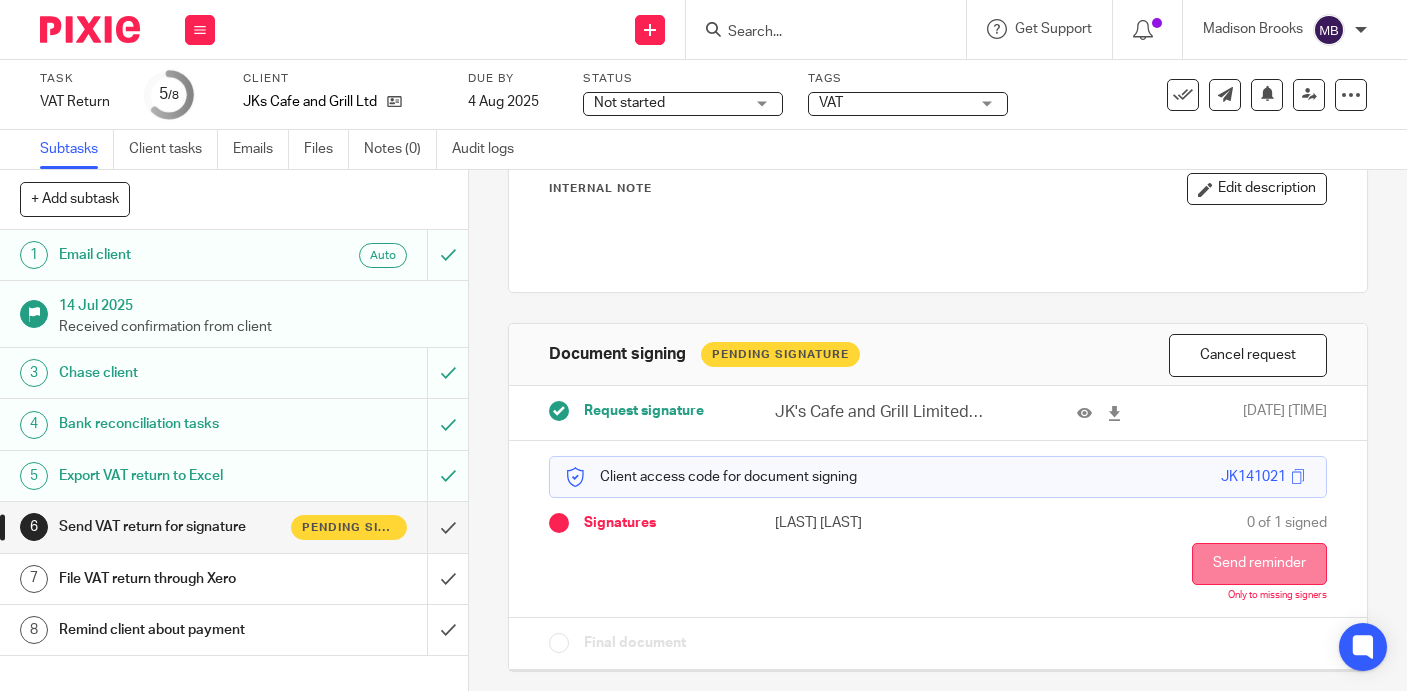 click on "Send reminder" at bounding box center (1259, 564) 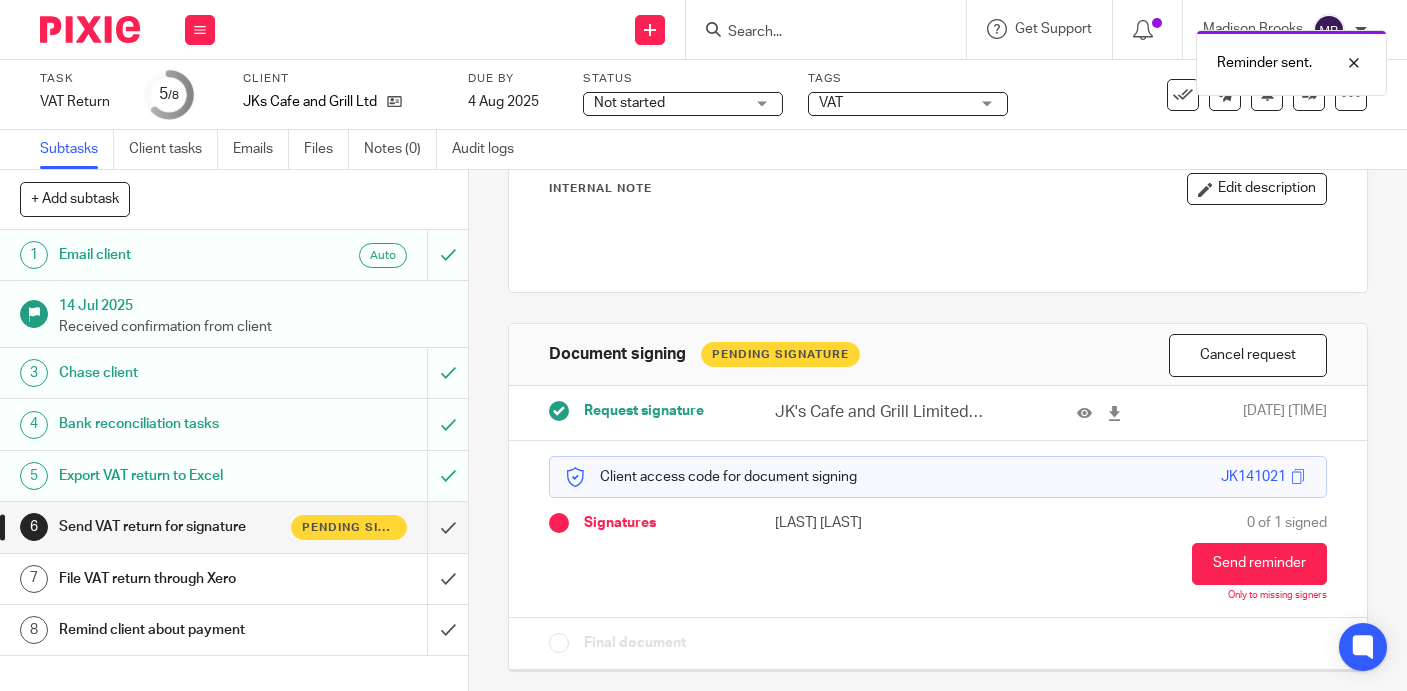 click at bounding box center [90, 29] 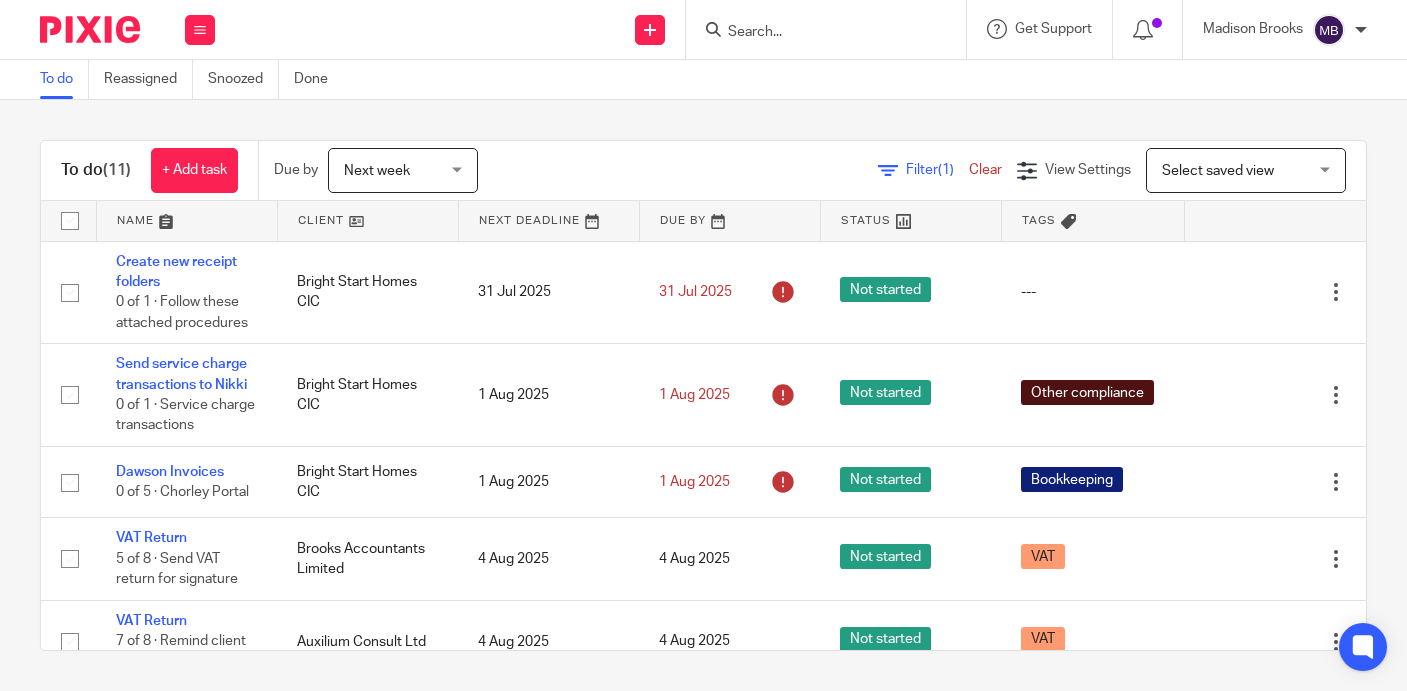 scroll, scrollTop: 0, scrollLeft: 0, axis: both 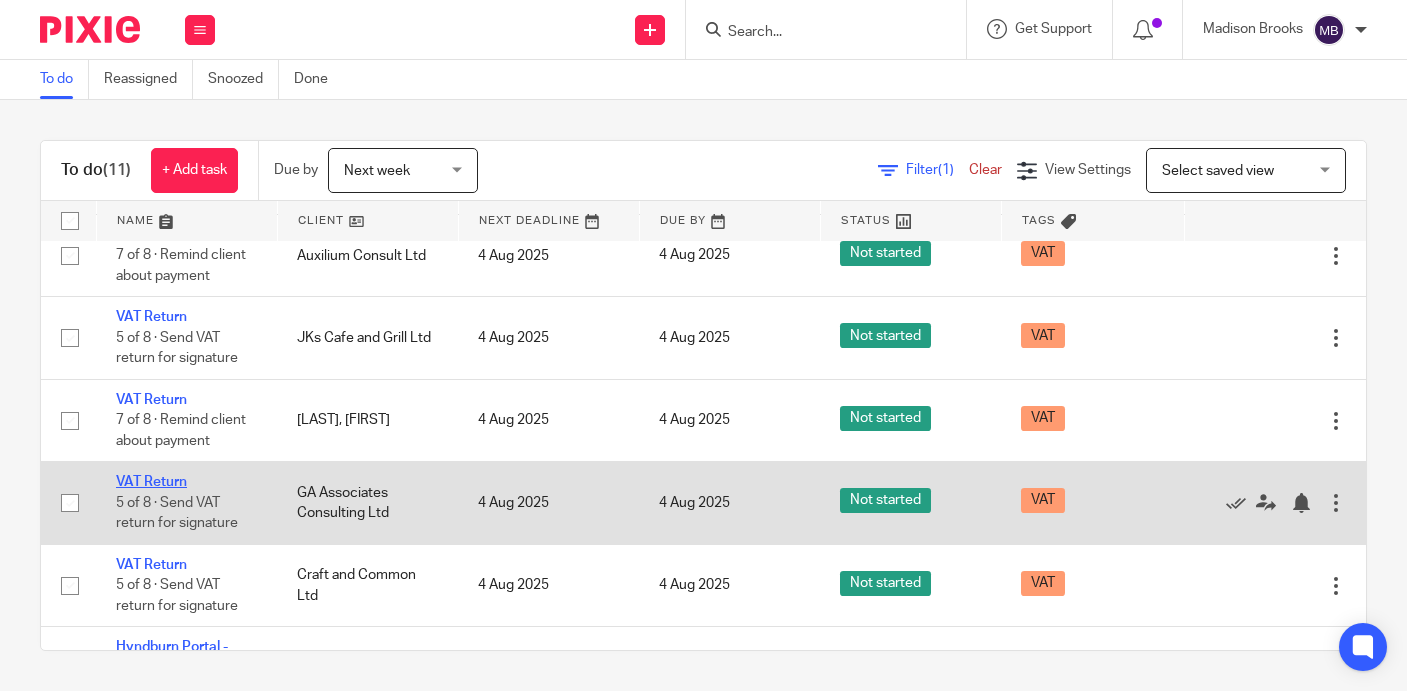 click on "VAT Return" at bounding box center [151, 482] 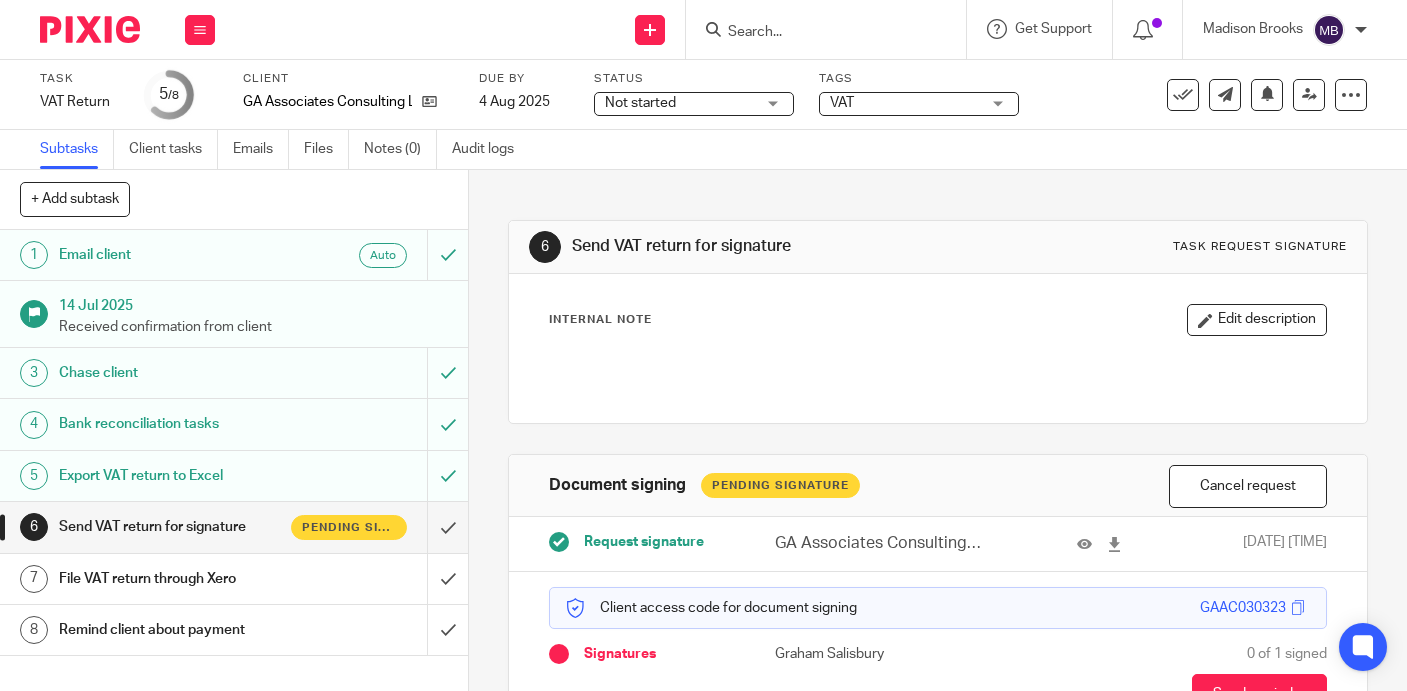 scroll, scrollTop: 0, scrollLeft: 0, axis: both 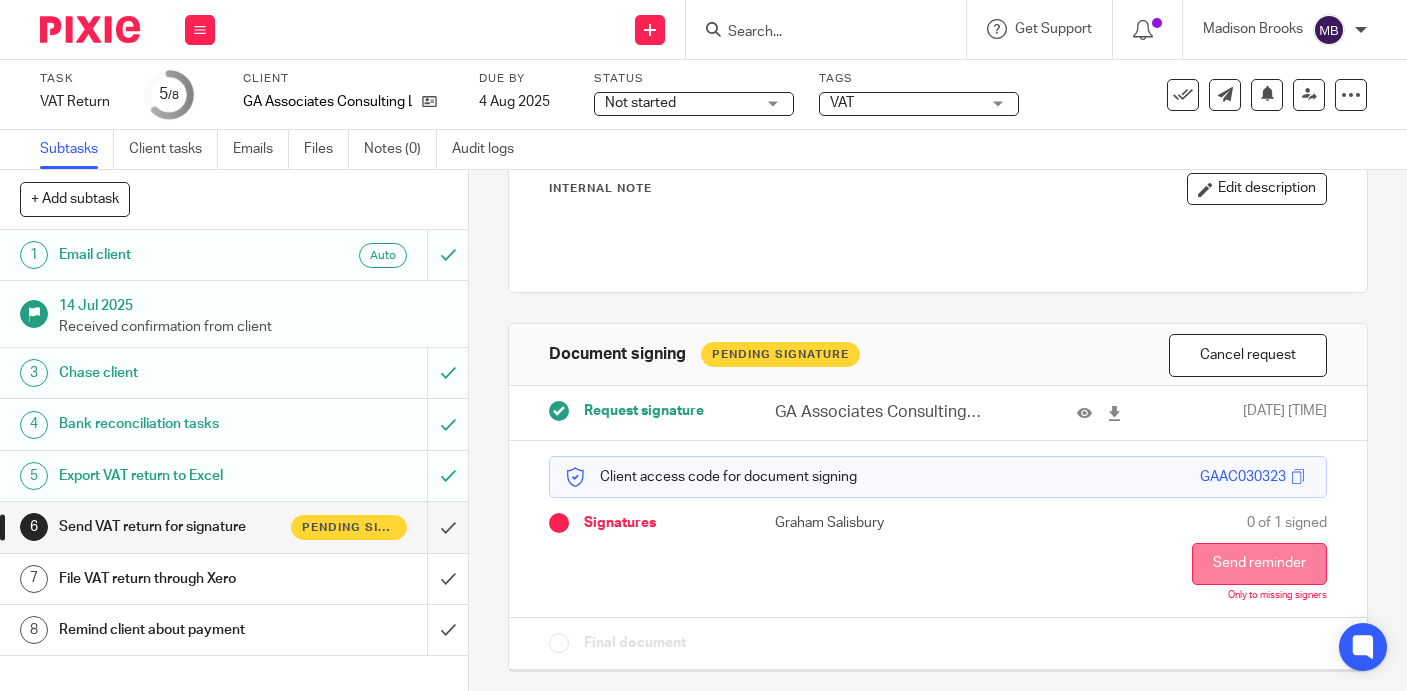 click on "Send reminder" at bounding box center (1259, 564) 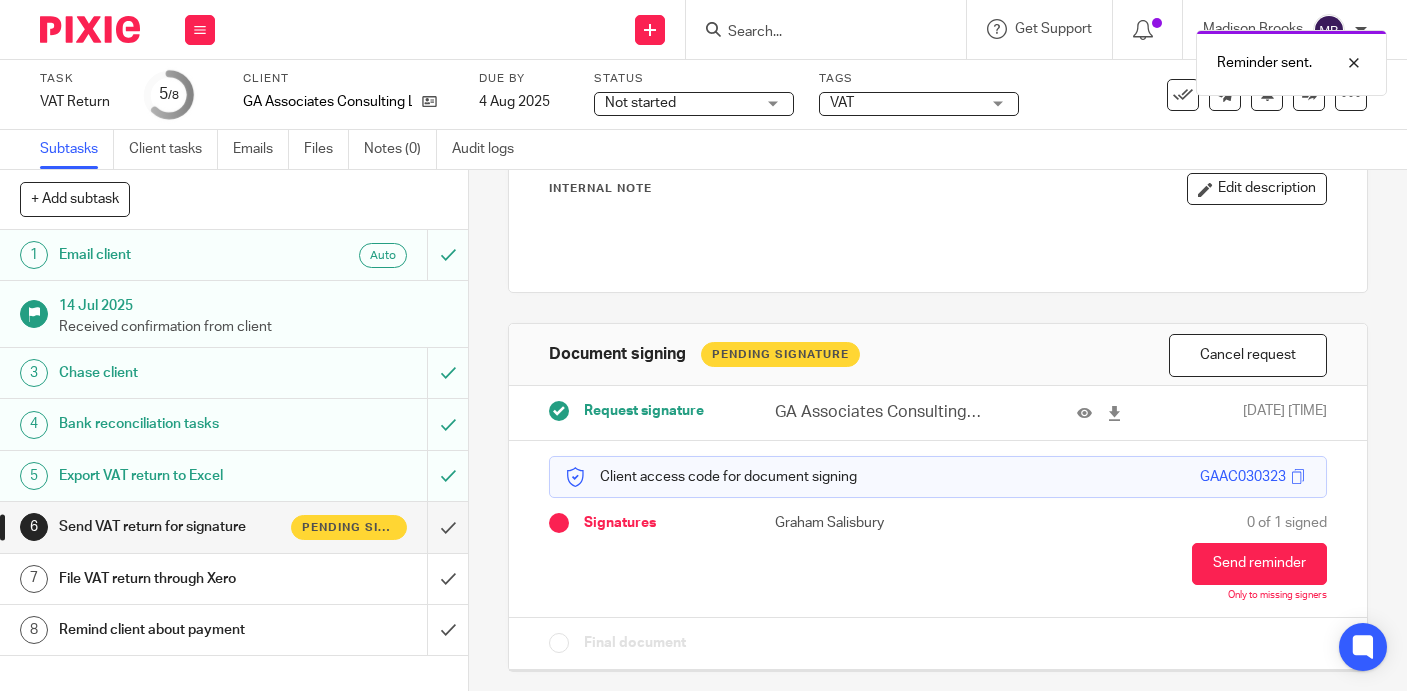click at bounding box center (90, 29) 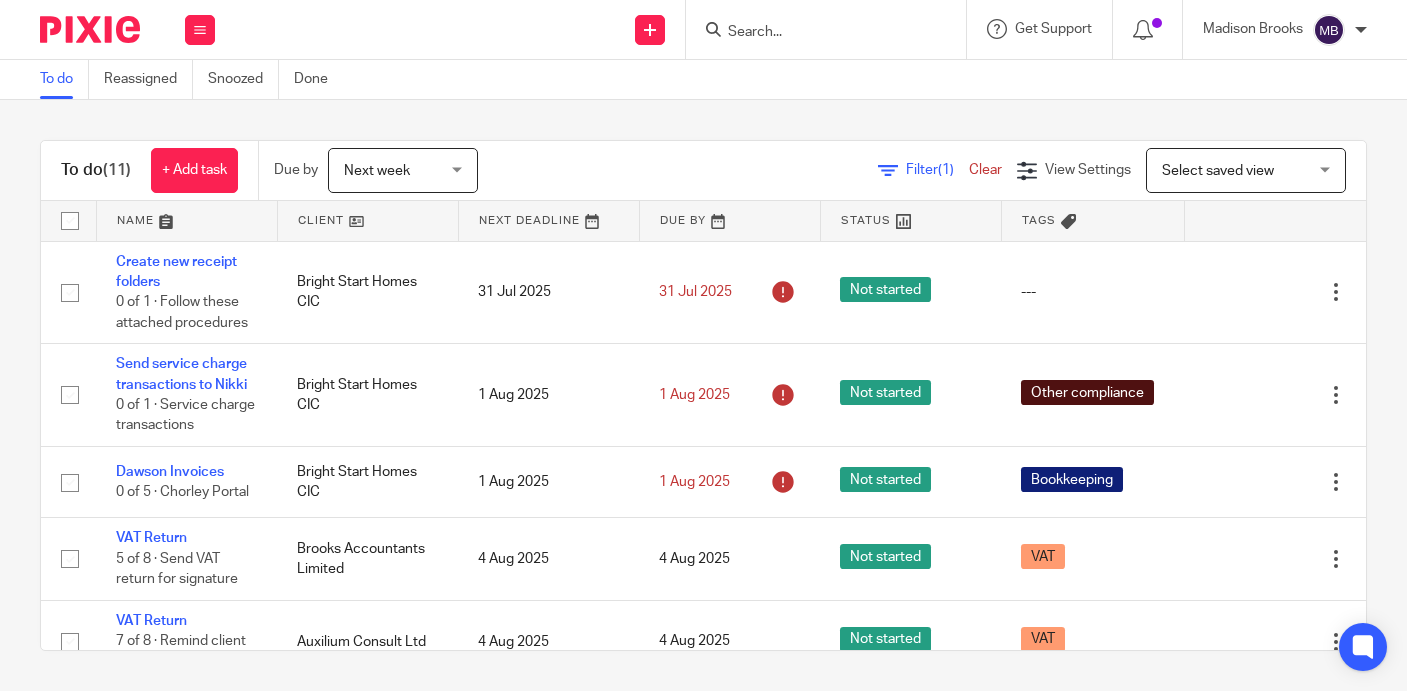 scroll, scrollTop: 0, scrollLeft: 0, axis: both 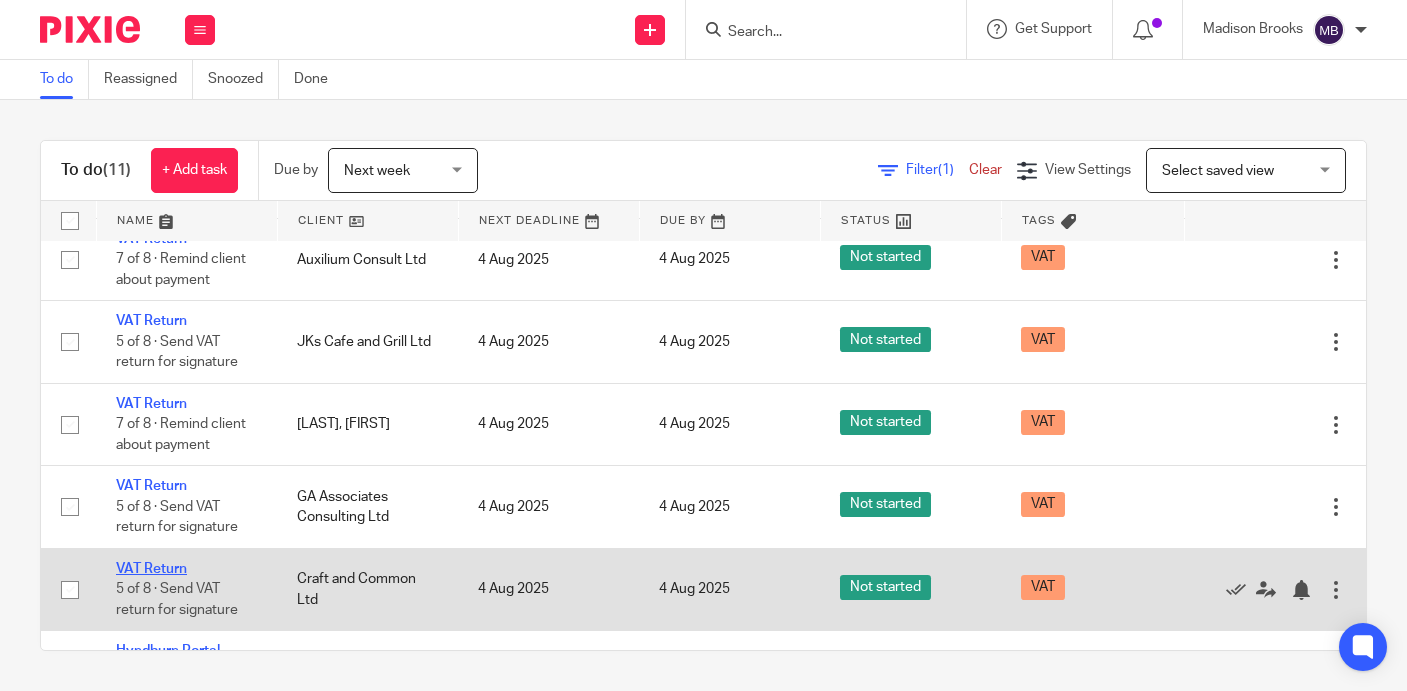 click on "VAT Return" at bounding box center (151, 569) 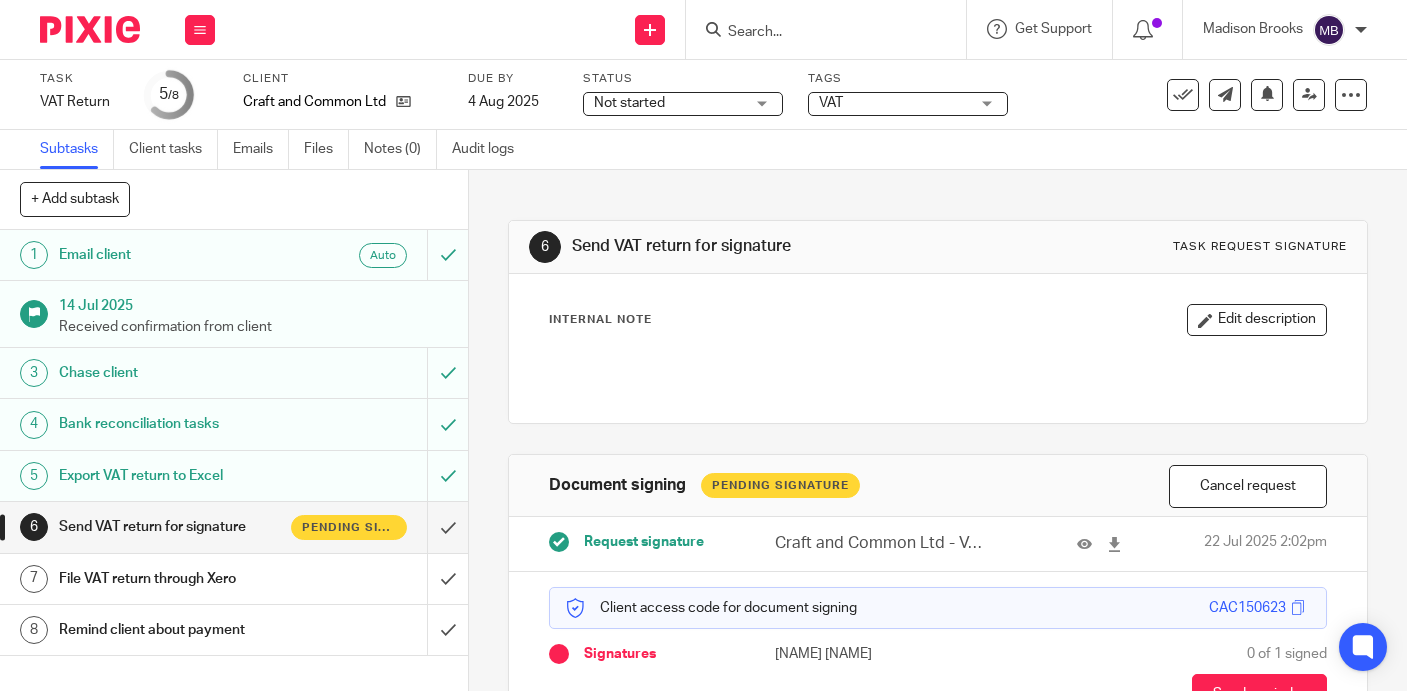 scroll, scrollTop: 0, scrollLeft: 0, axis: both 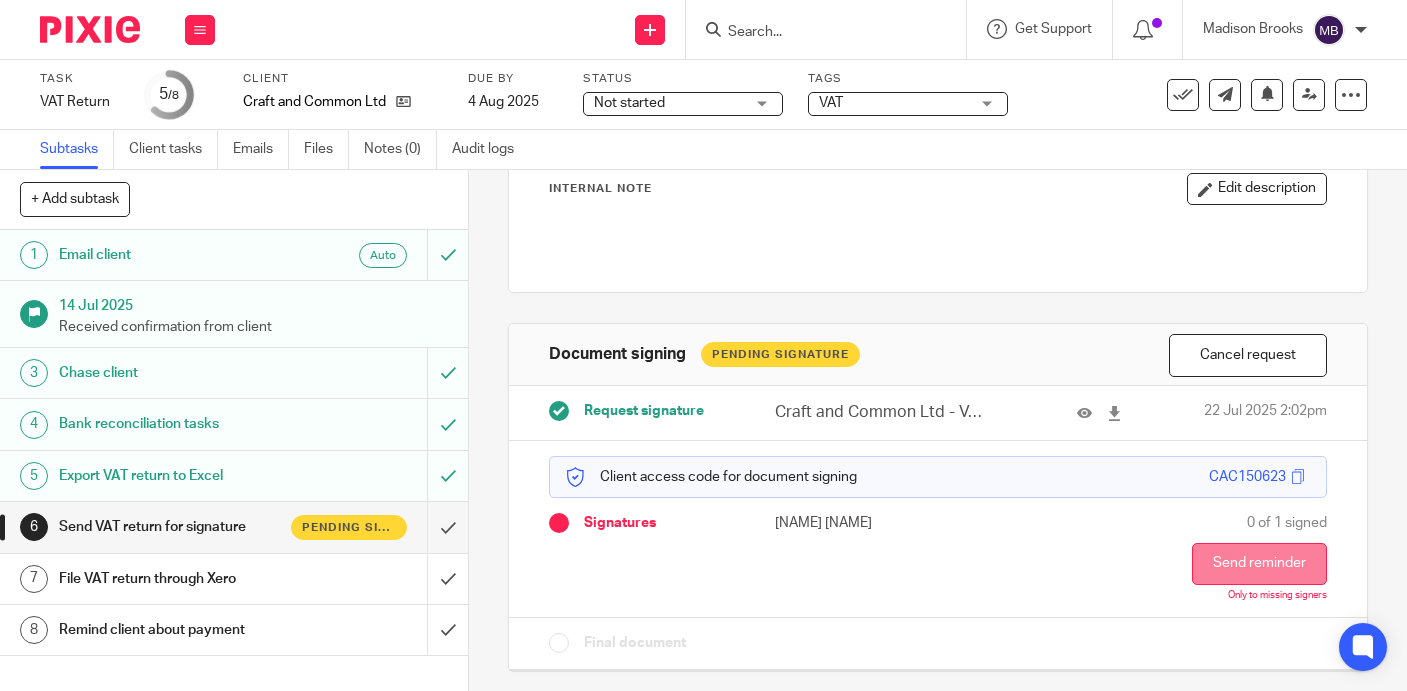click on "Send reminder" at bounding box center [1259, 564] 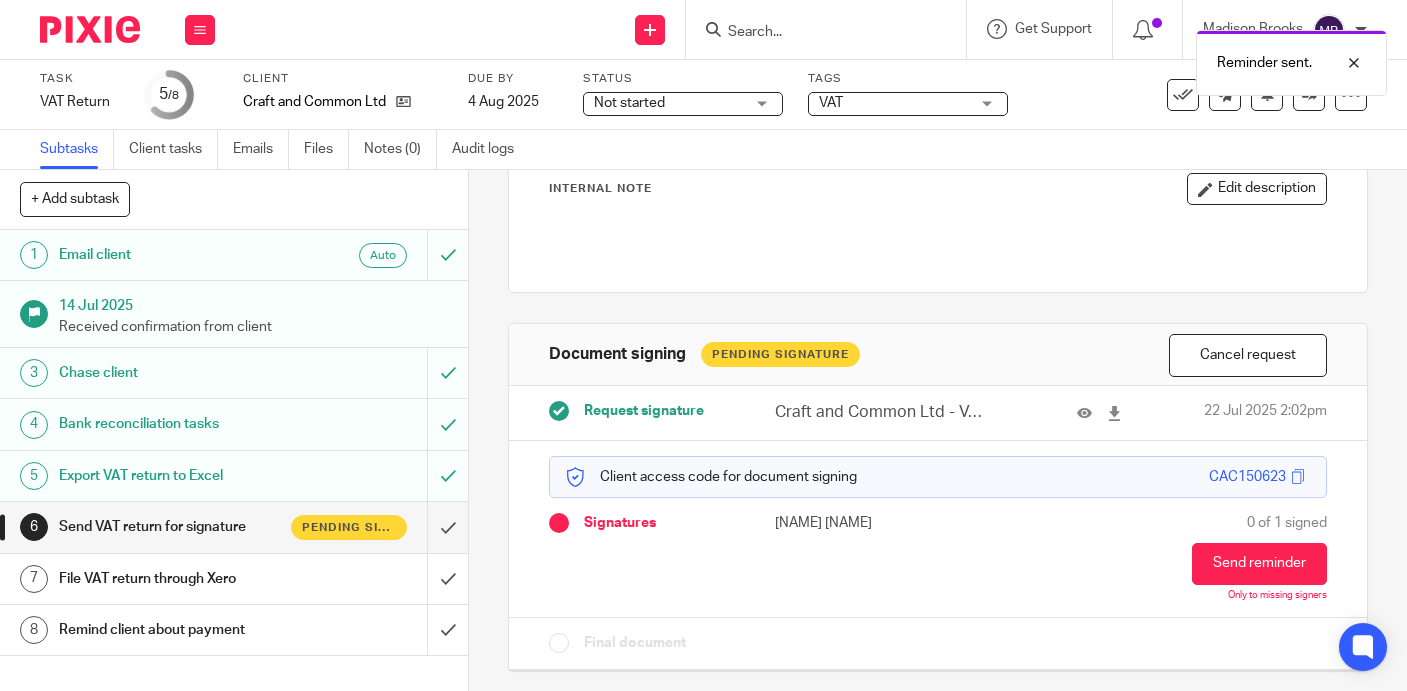 click at bounding box center [90, 29] 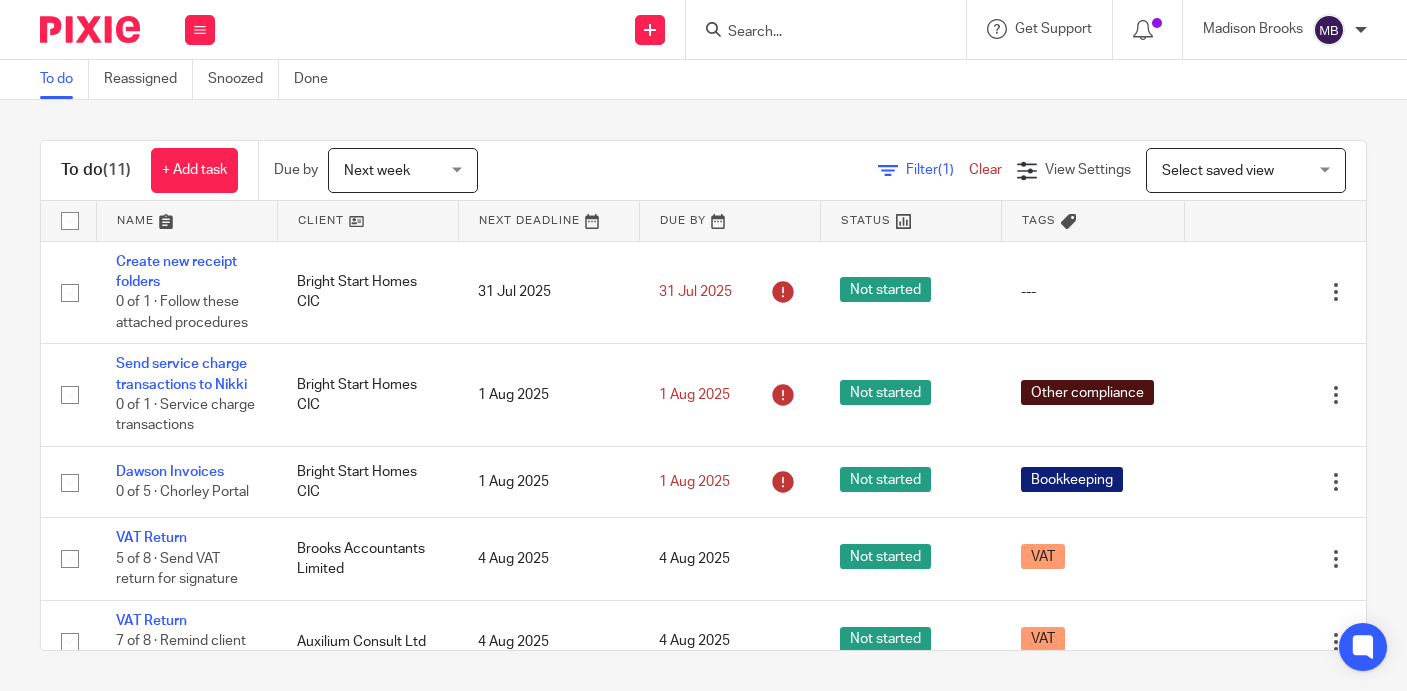 scroll, scrollTop: 0, scrollLeft: 0, axis: both 